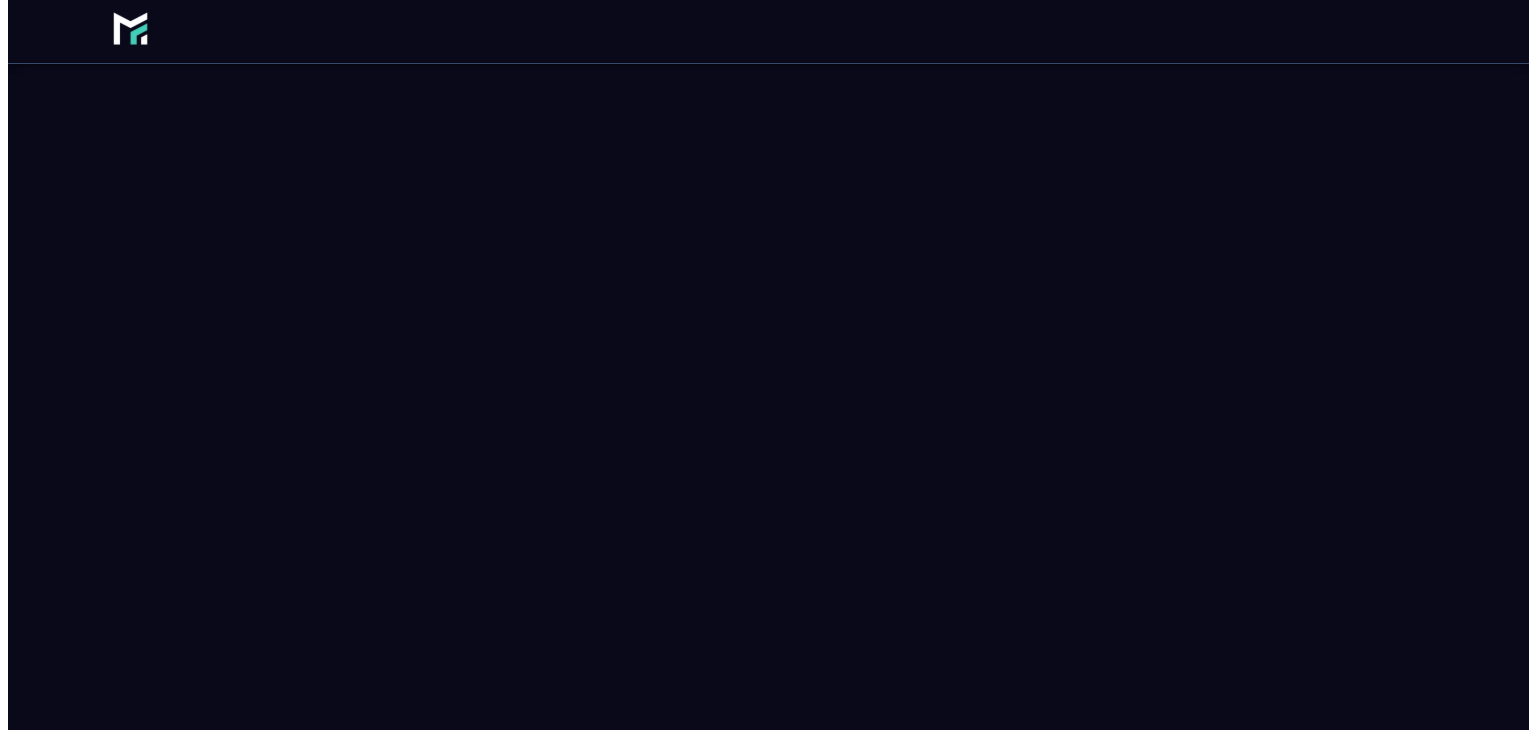 scroll, scrollTop: 0, scrollLeft: 0, axis: both 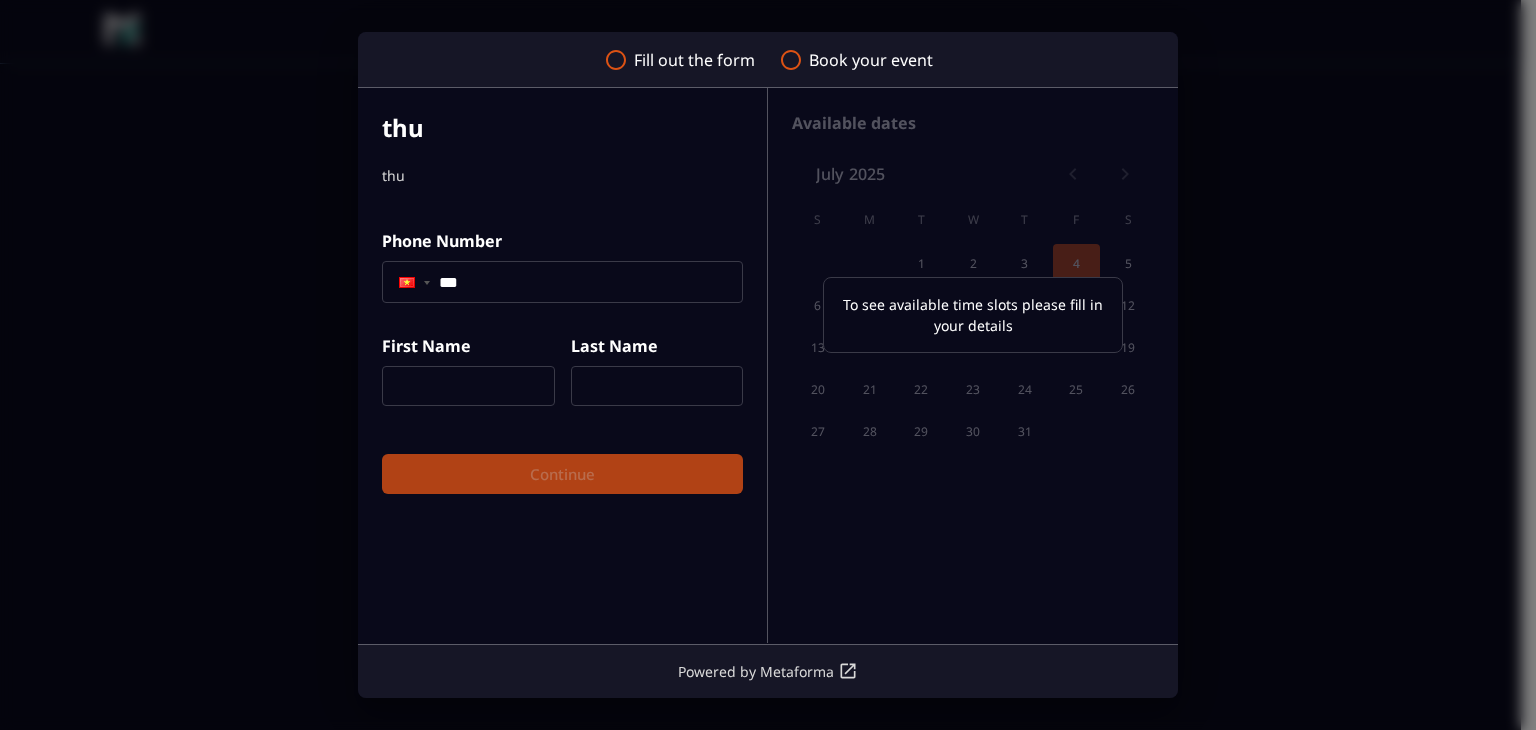 click on "***" 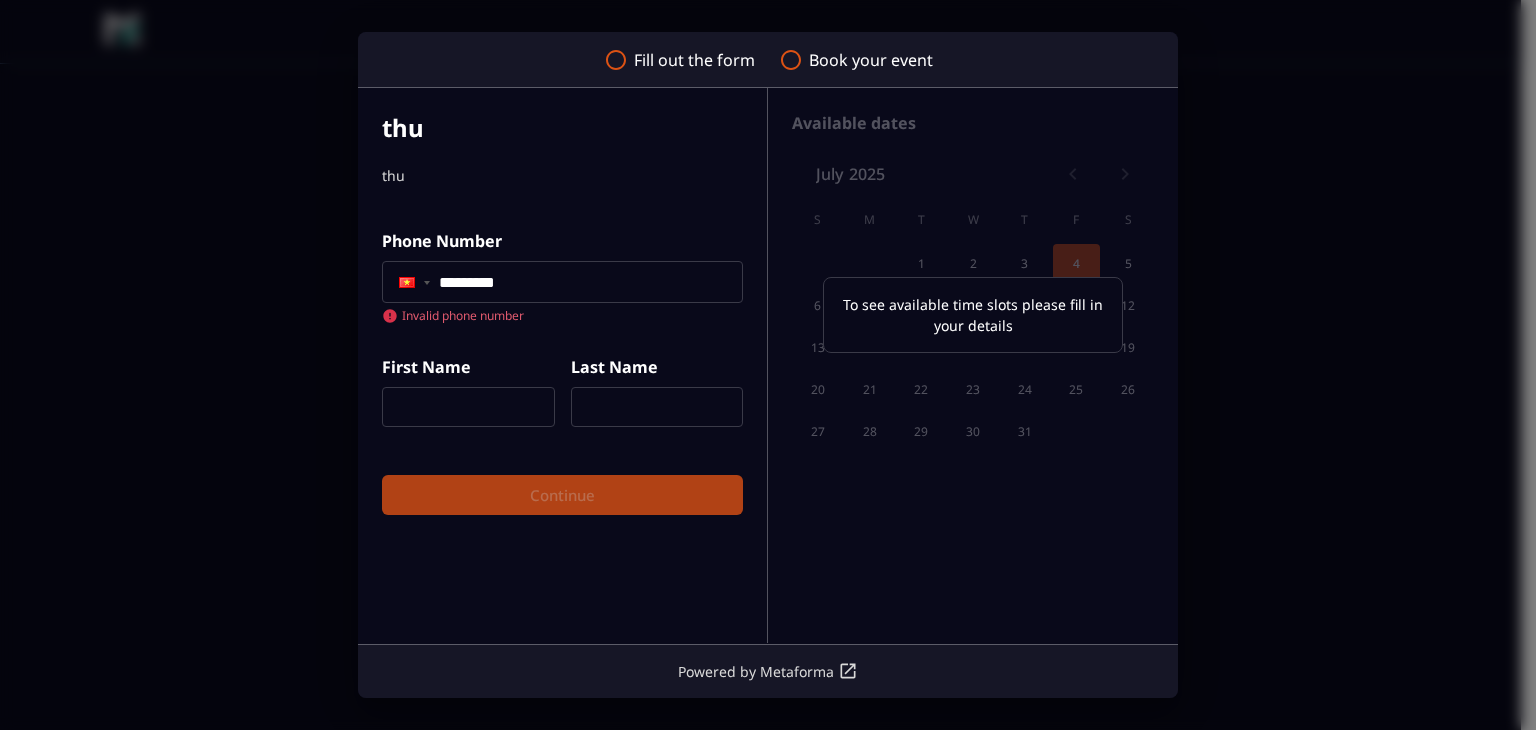 click at bounding box center [468, 407] 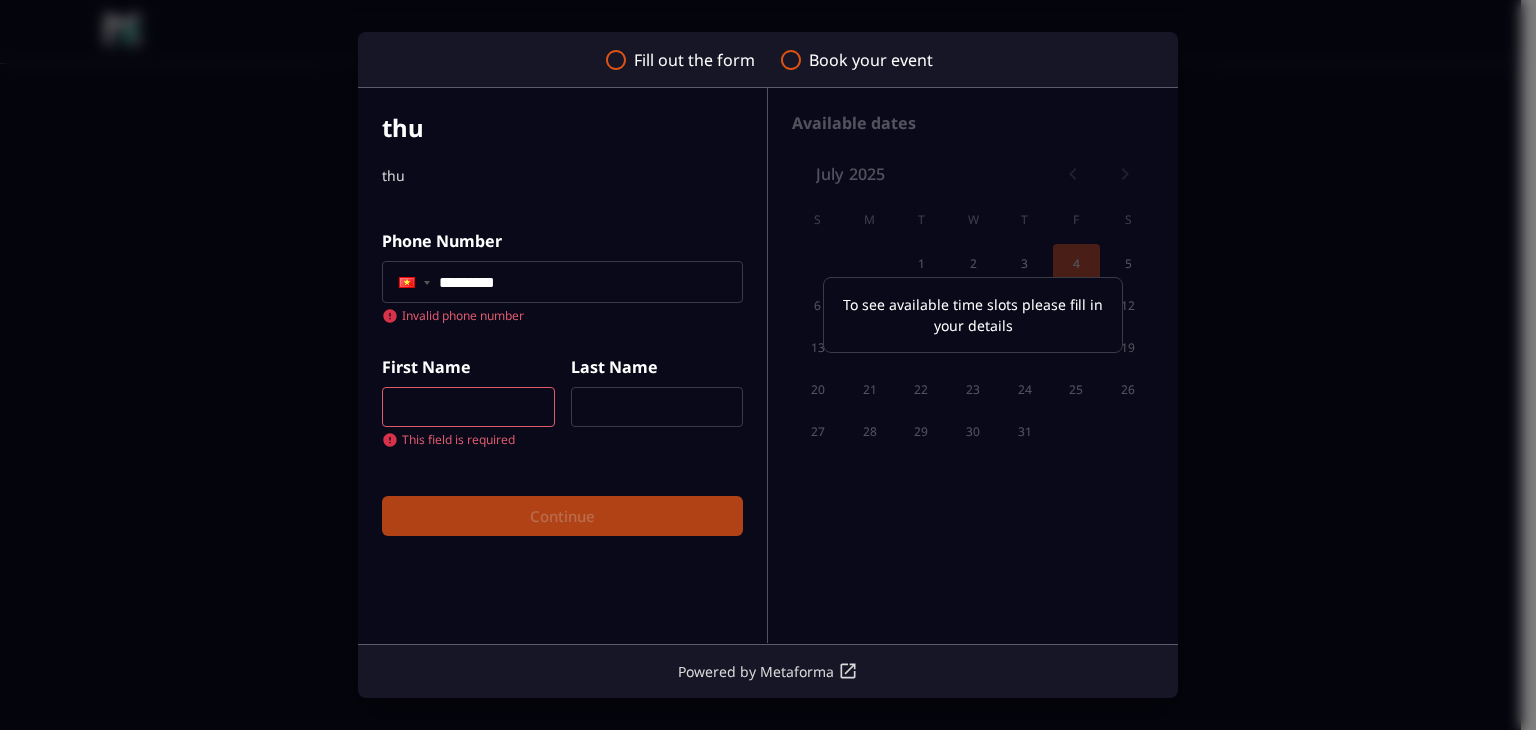 click on "*********" 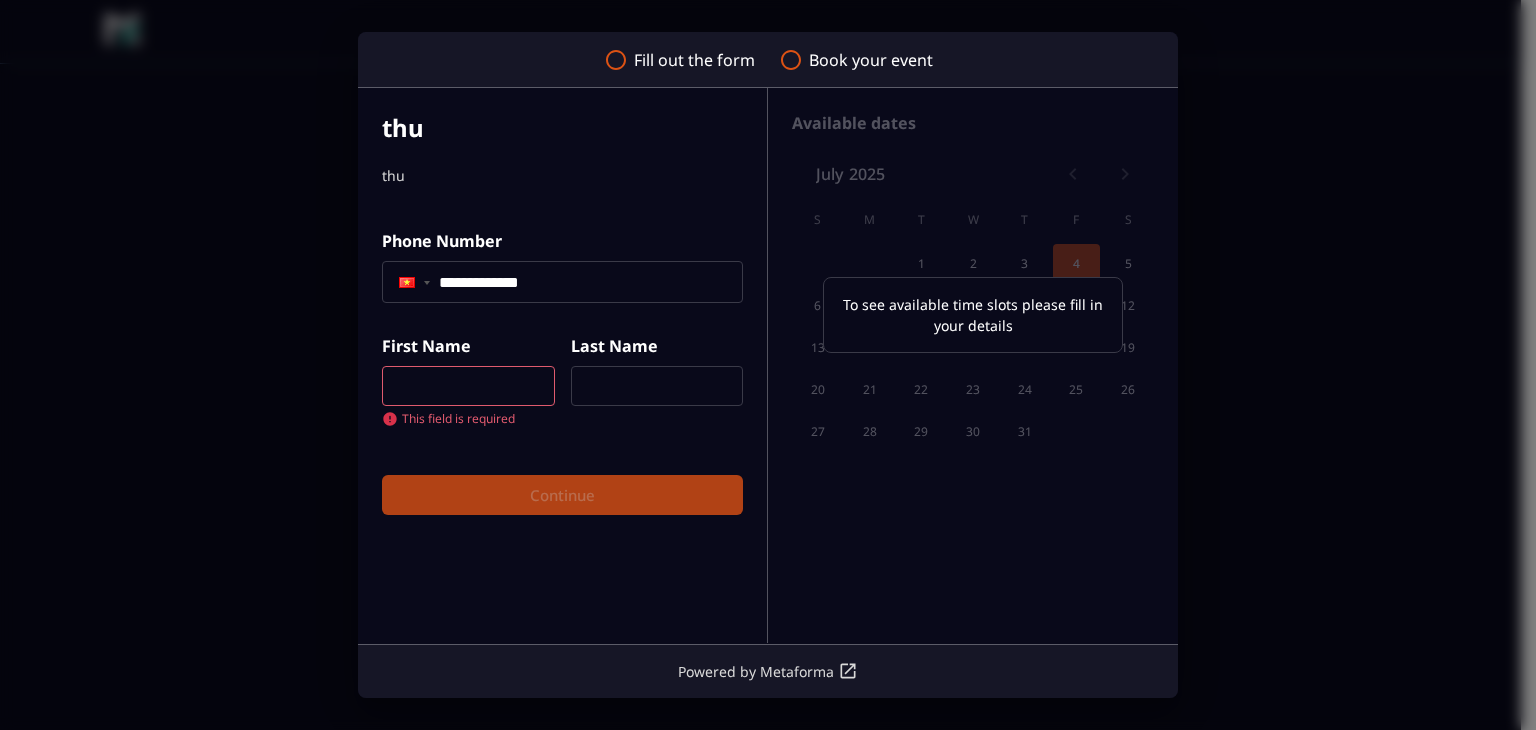 type on "**********" 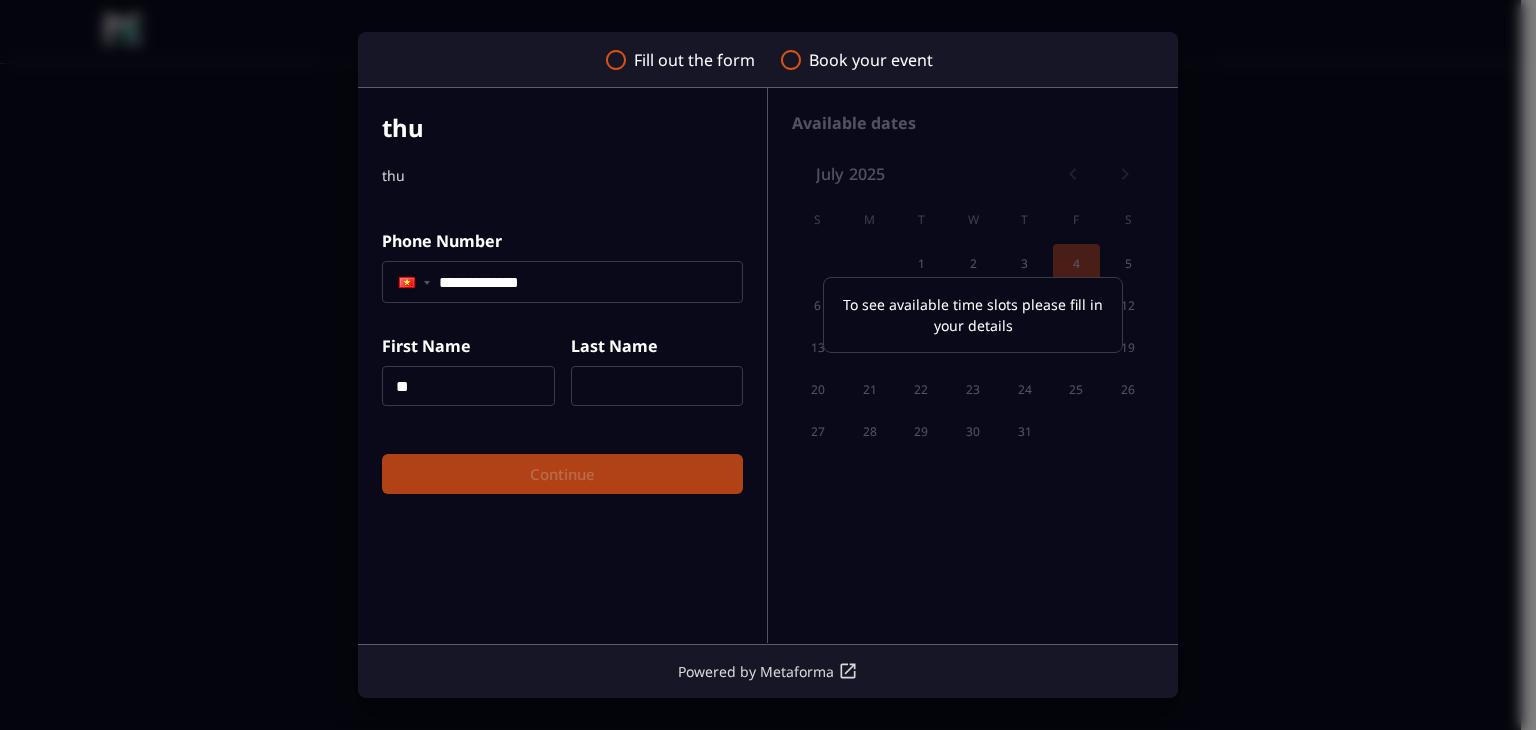 type on "**" 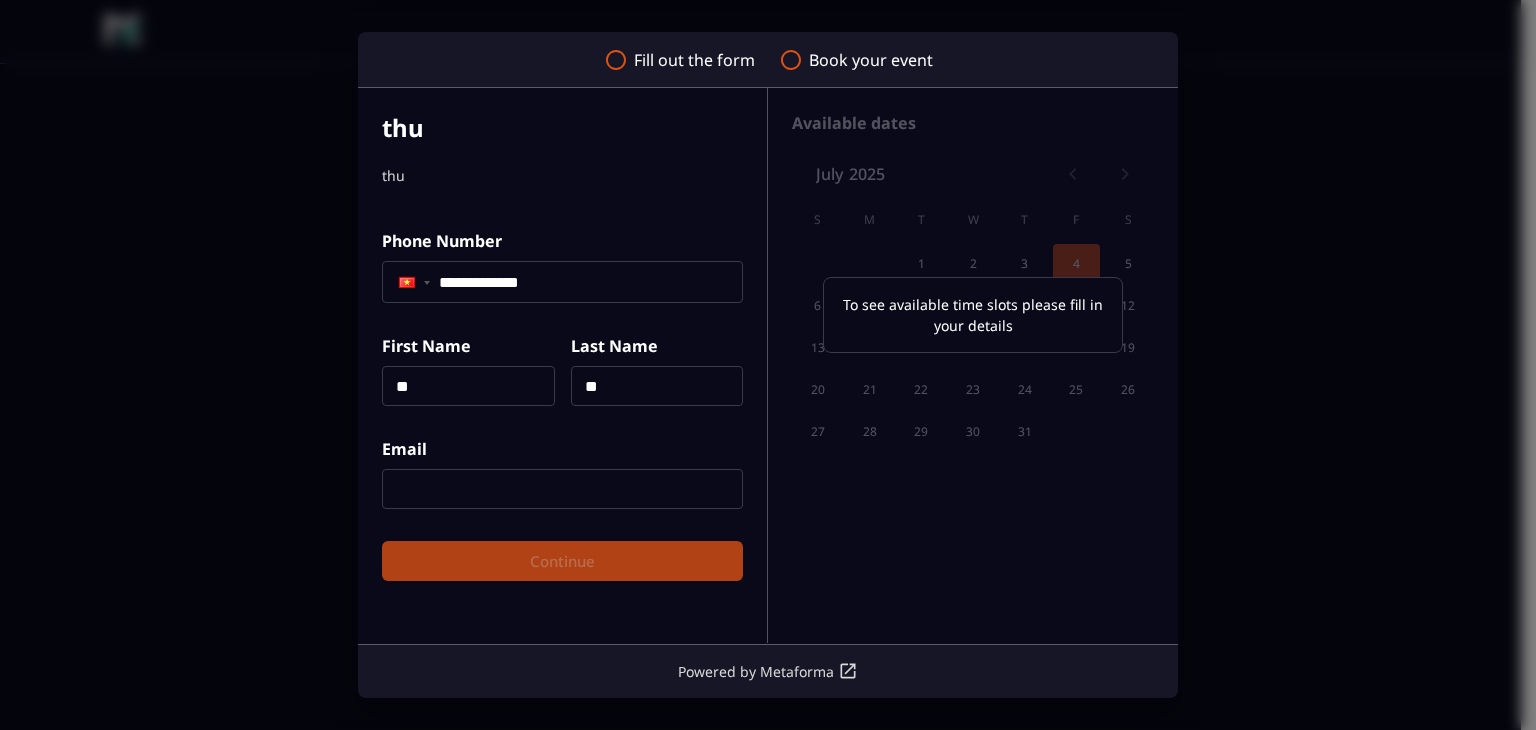 type on "**" 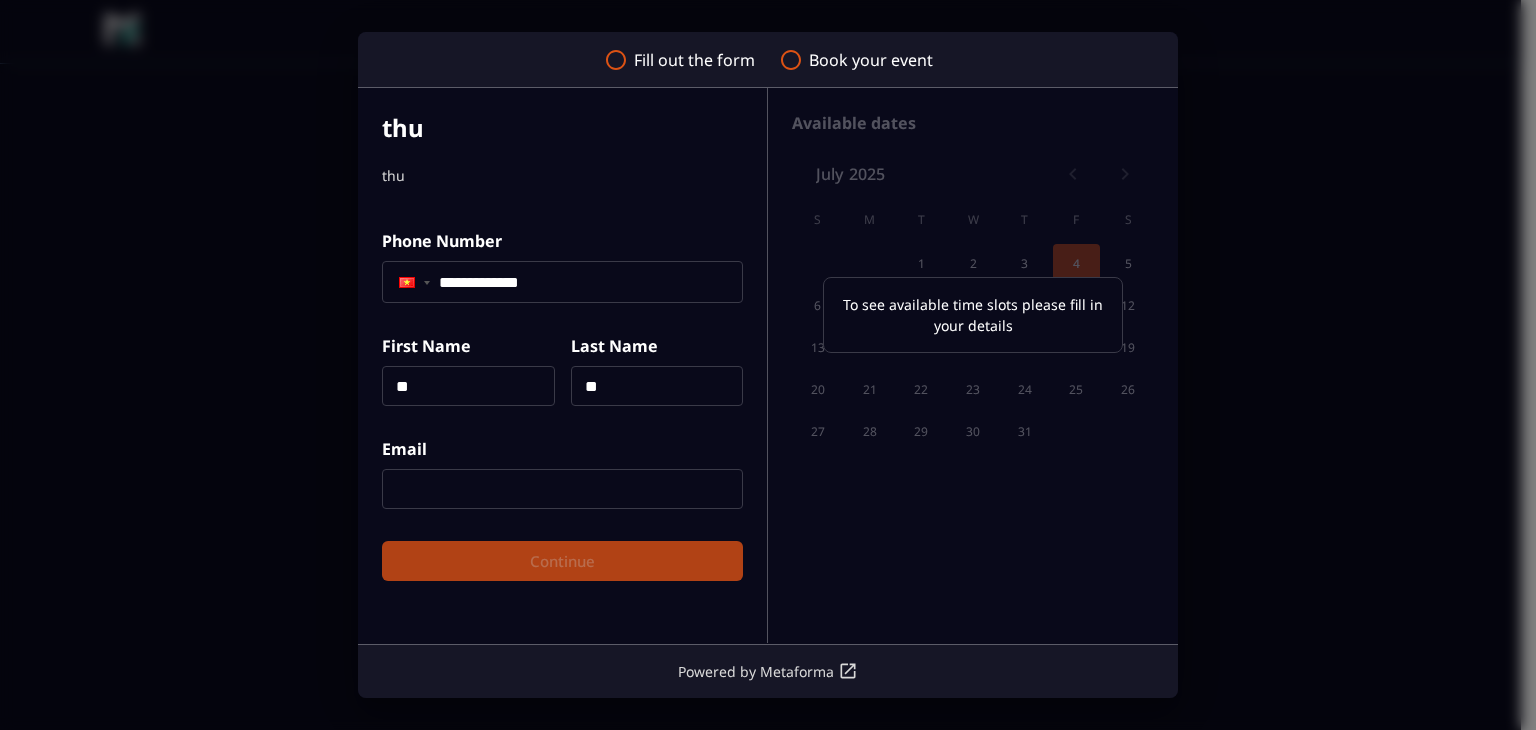 click at bounding box center [562, 489] 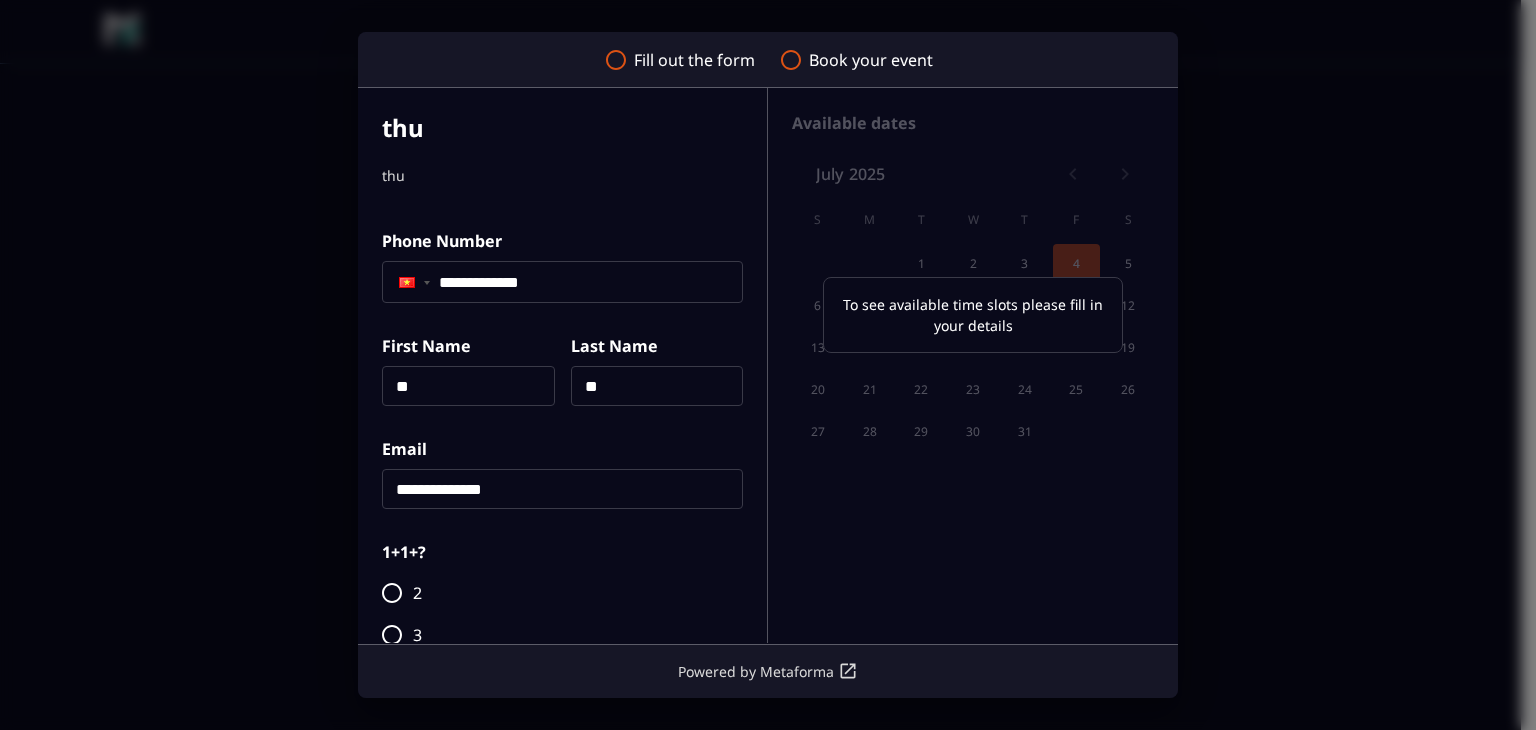 scroll, scrollTop: 155, scrollLeft: 0, axis: vertical 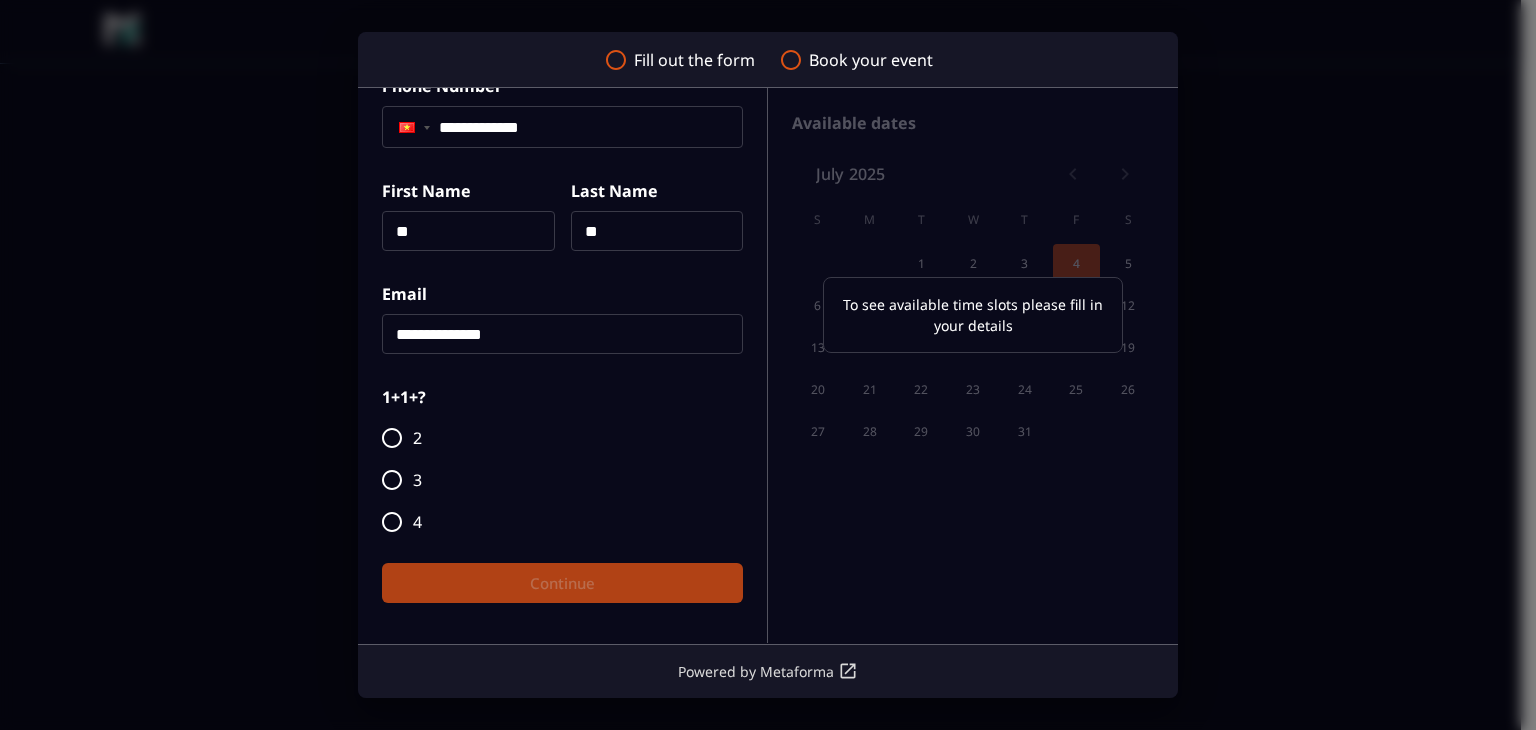 type on "**********" 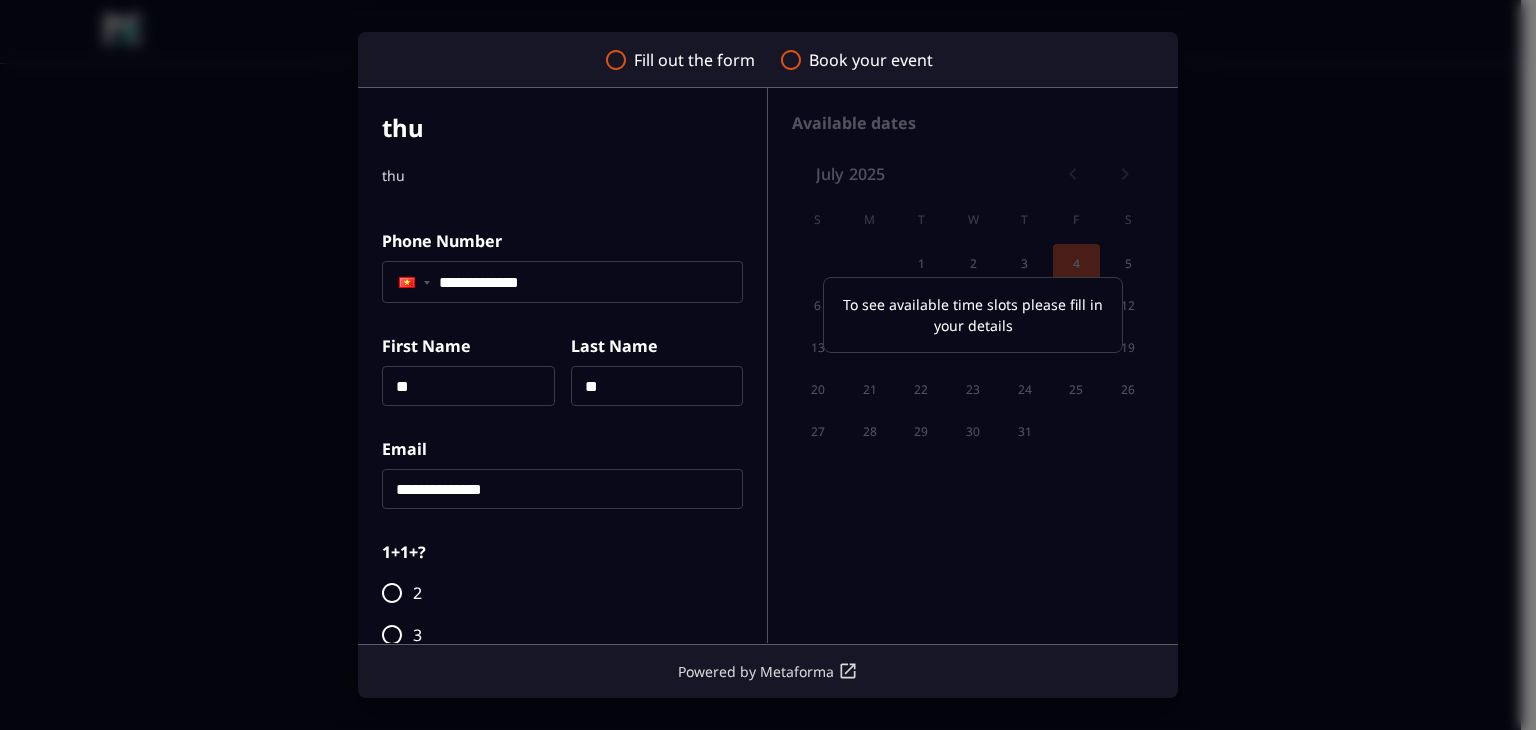 scroll, scrollTop: 155, scrollLeft: 0, axis: vertical 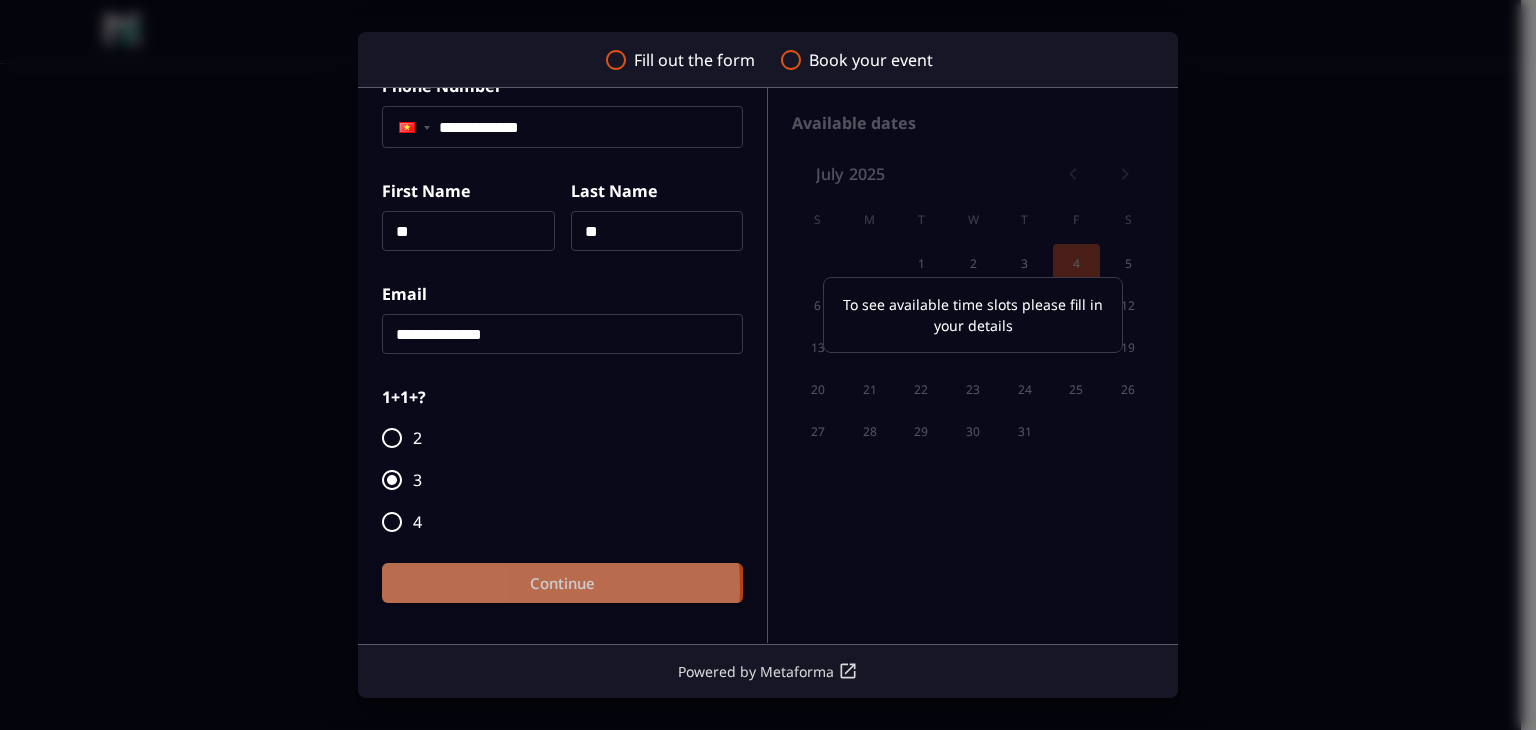 click on "Continue" at bounding box center [562, 583] 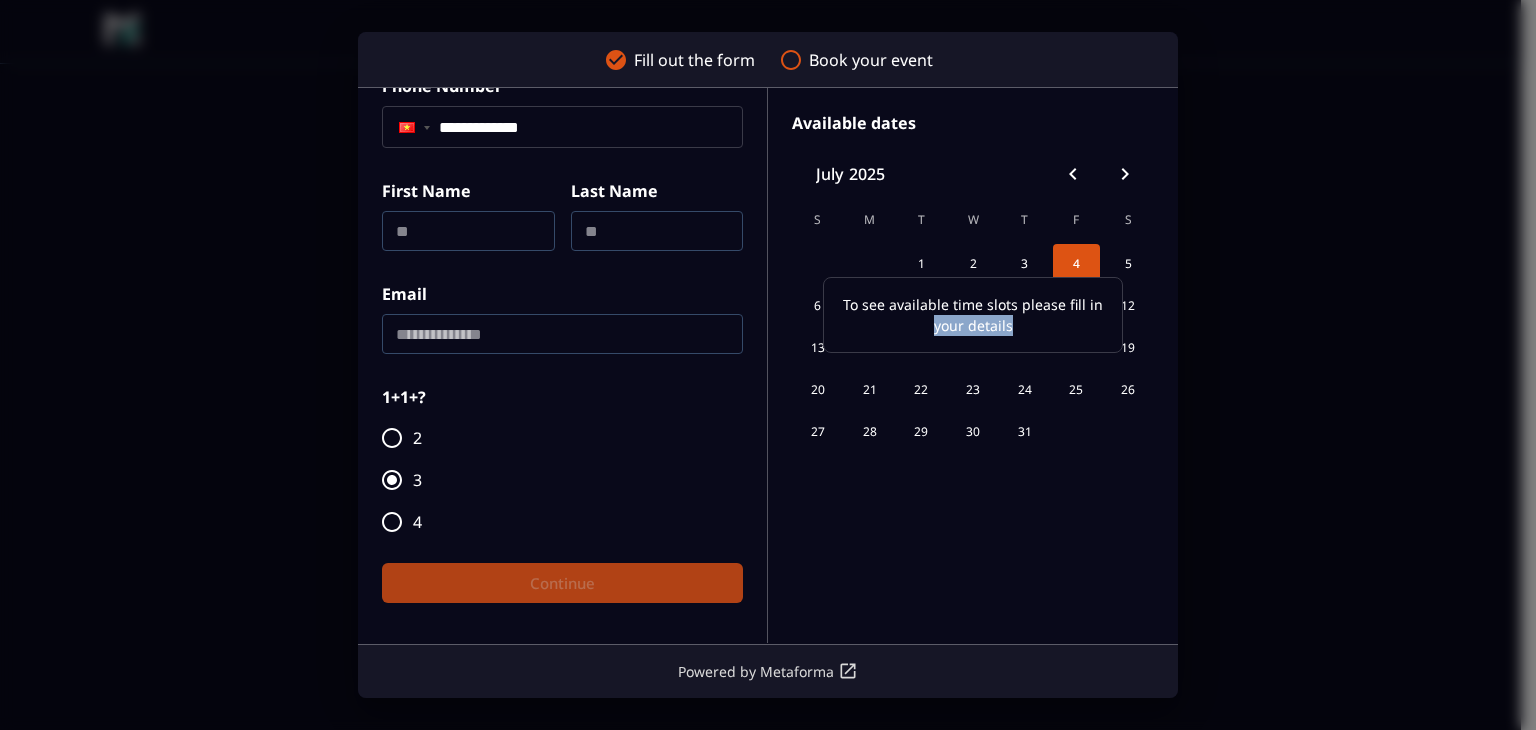 drag, startPoint x: 1014, startPoint y: 329, endPoint x: 833, endPoint y: 313, distance: 181.70581 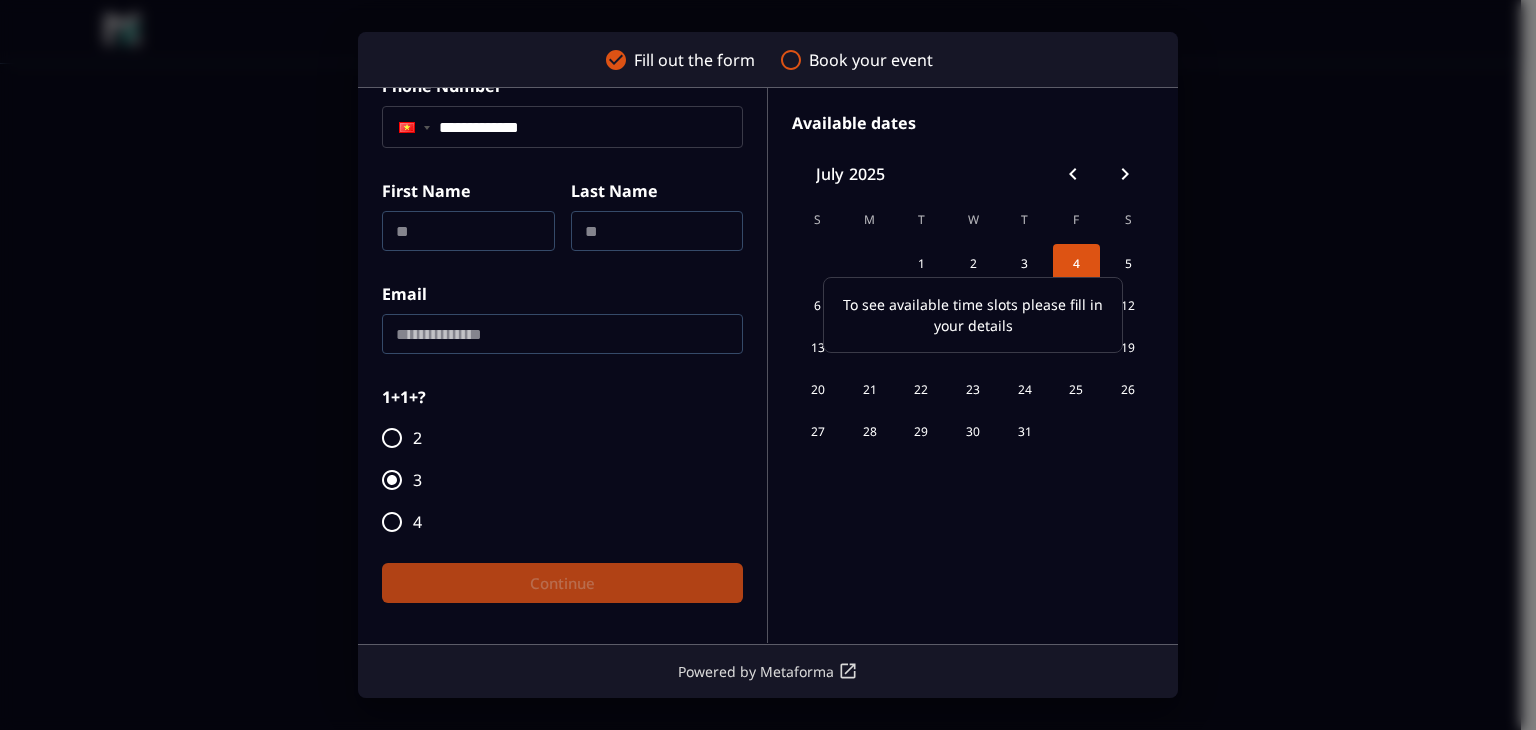 drag, startPoint x: 828, startPoint y: 304, endPoint x: 894, endPoint y: 316, distance: 67.08204 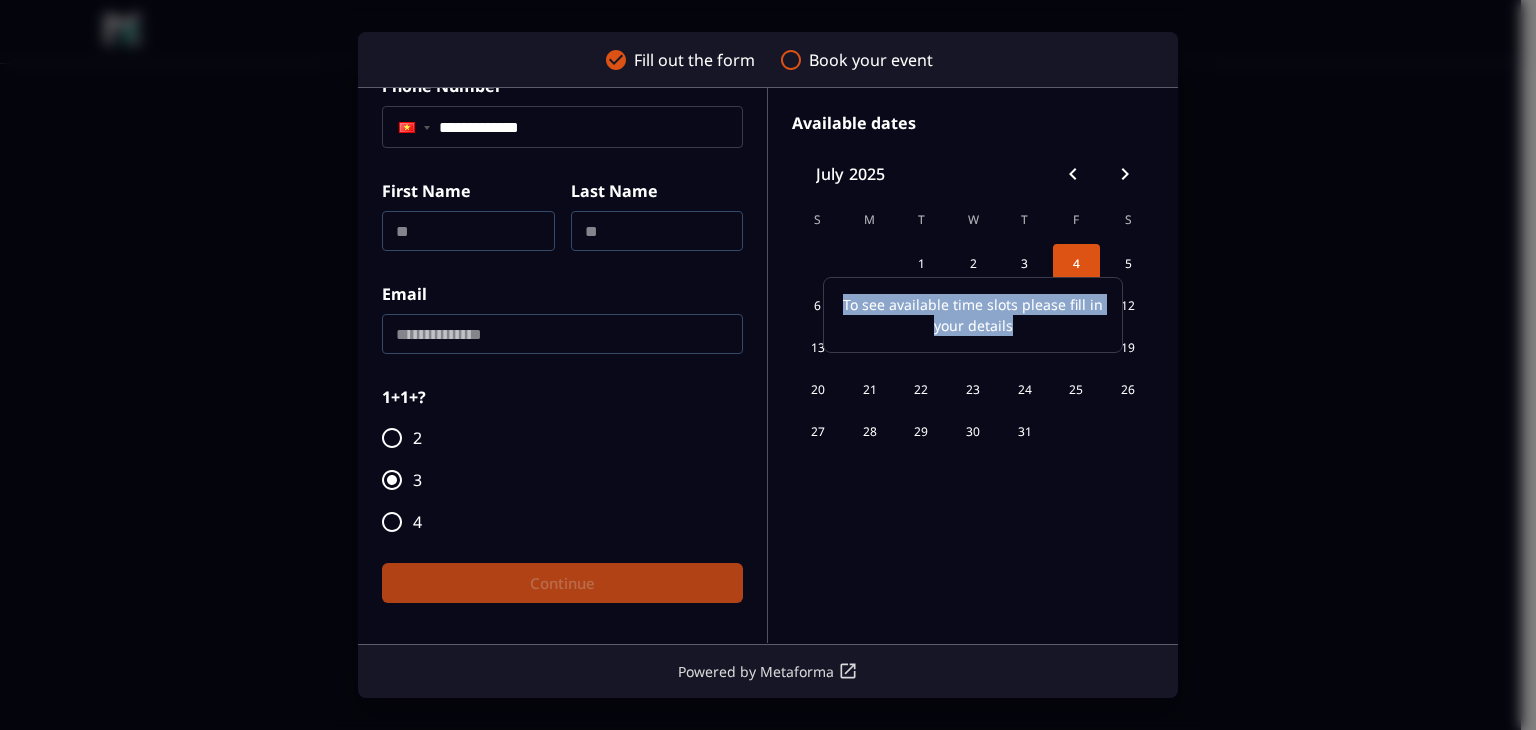 drag, startPoint x: 1024, startPoint y: 325, endPoint x: 813, endPoint y: 289, distance: 214.04906 